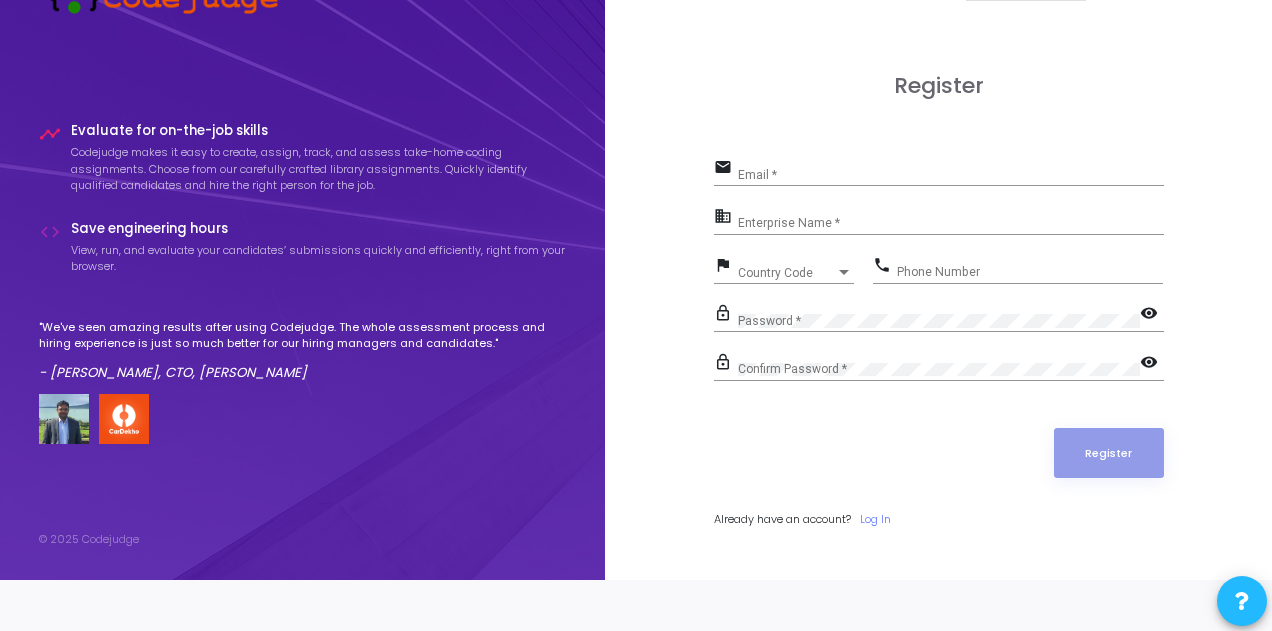 scroll, scrollTop: 57, scrollLeft: 0, axis: vertical 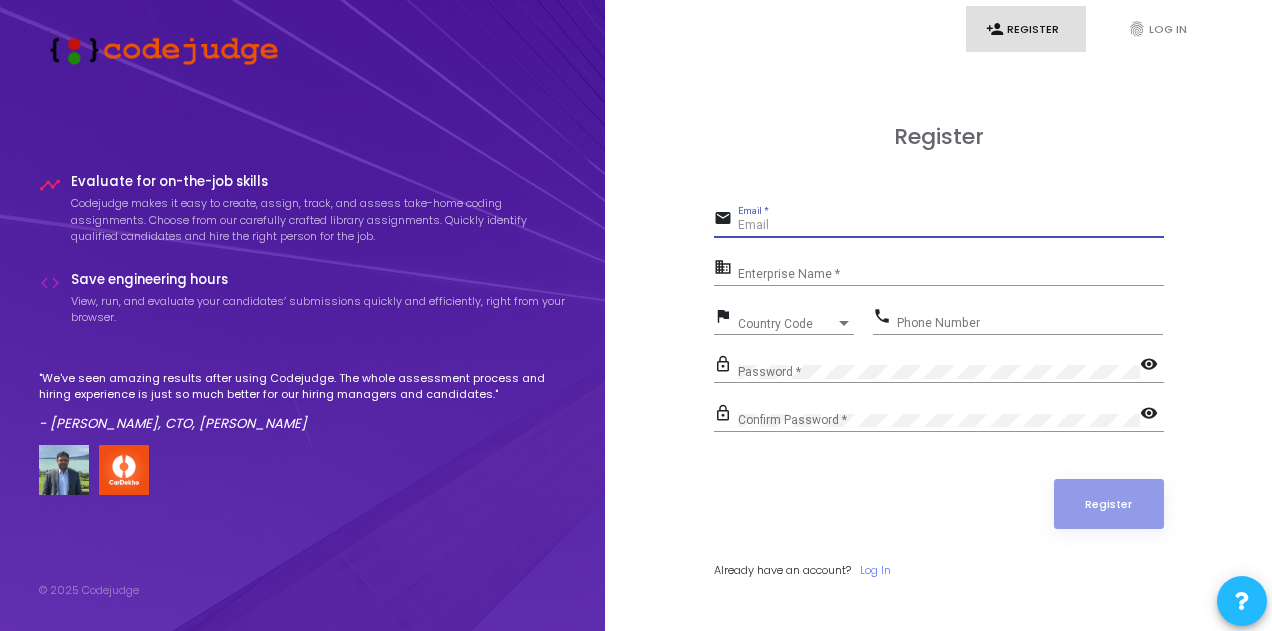 click on "Email *" at bounding box center [951, 226] 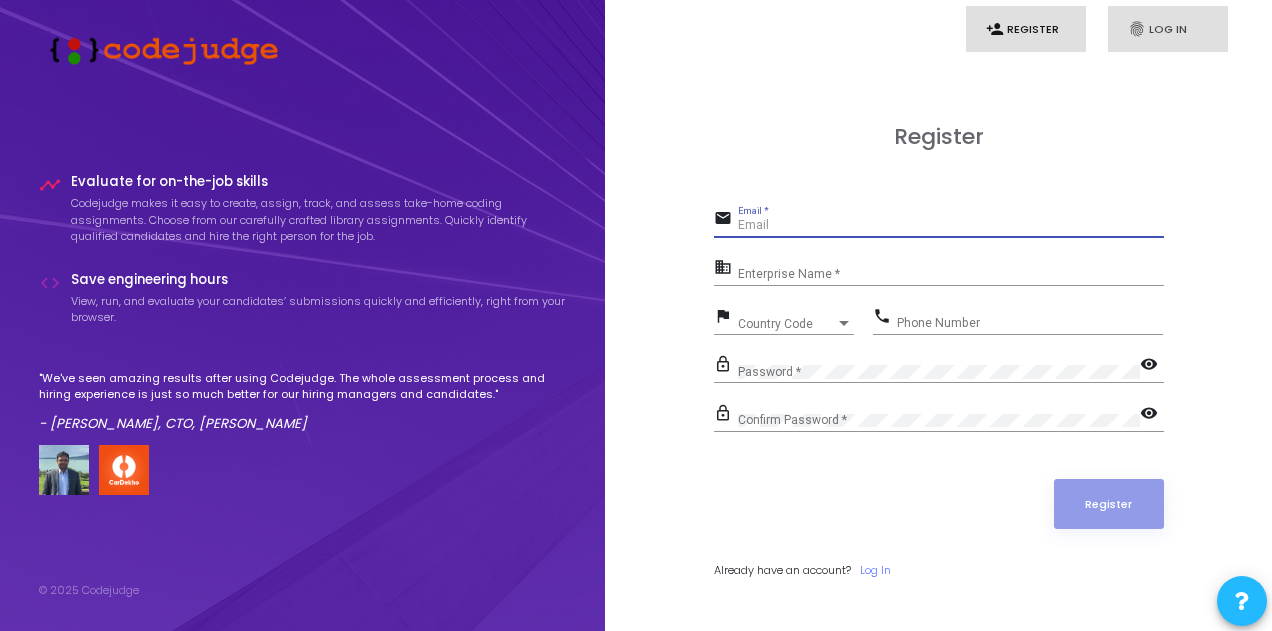 click on "fingerprint  Log In" at bounding box center (1168, 29) 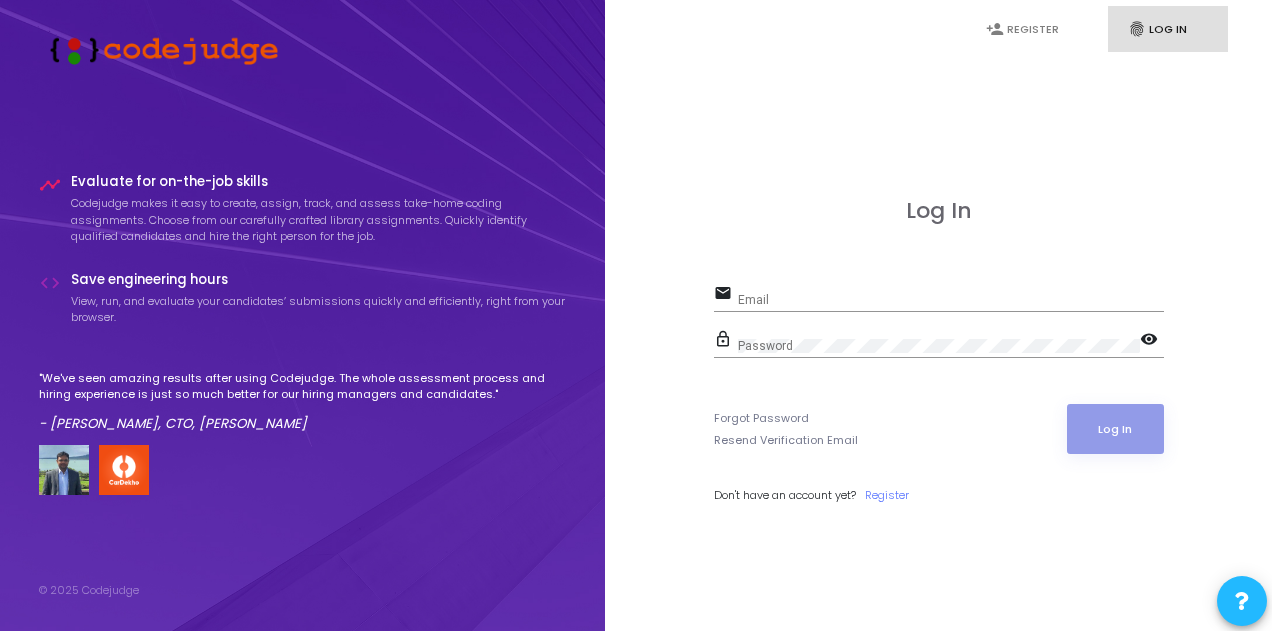 click on "Email" at bounding box center (951, 300) 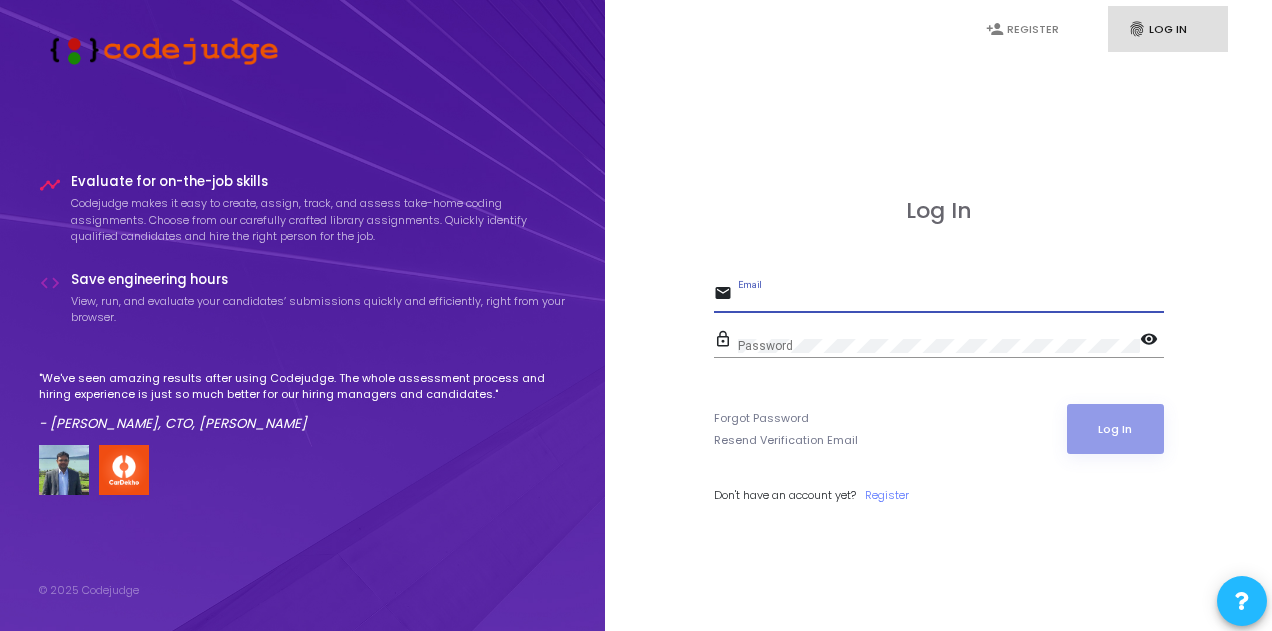 paste on "[EMAIL_ADDRESS][DOMAIN_NAME]" 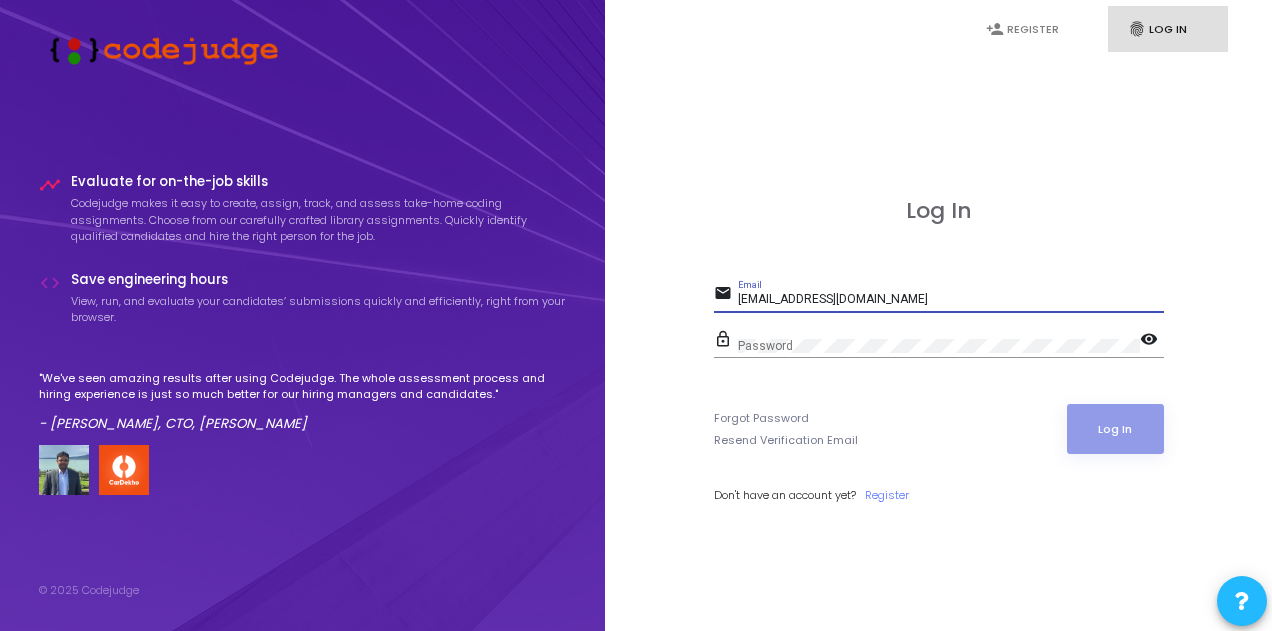 type on "[EMAIL_ADDRESS][DOMAIN_NAME]" 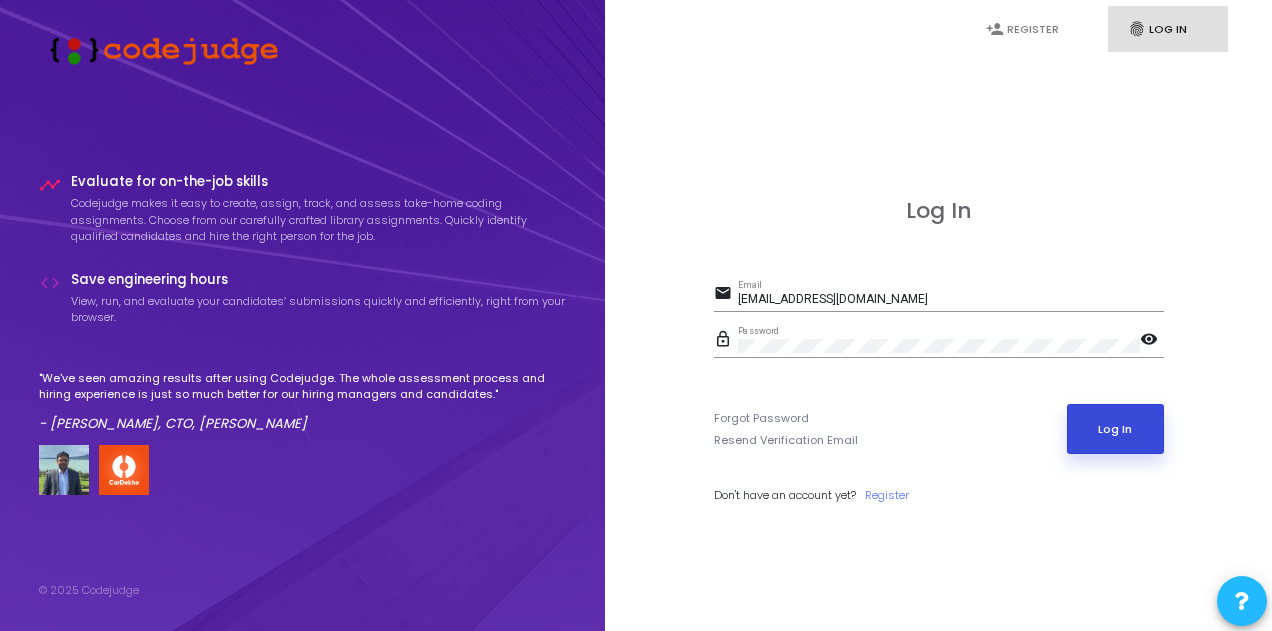 click on "Log In" at bounding box center [1115, 429] 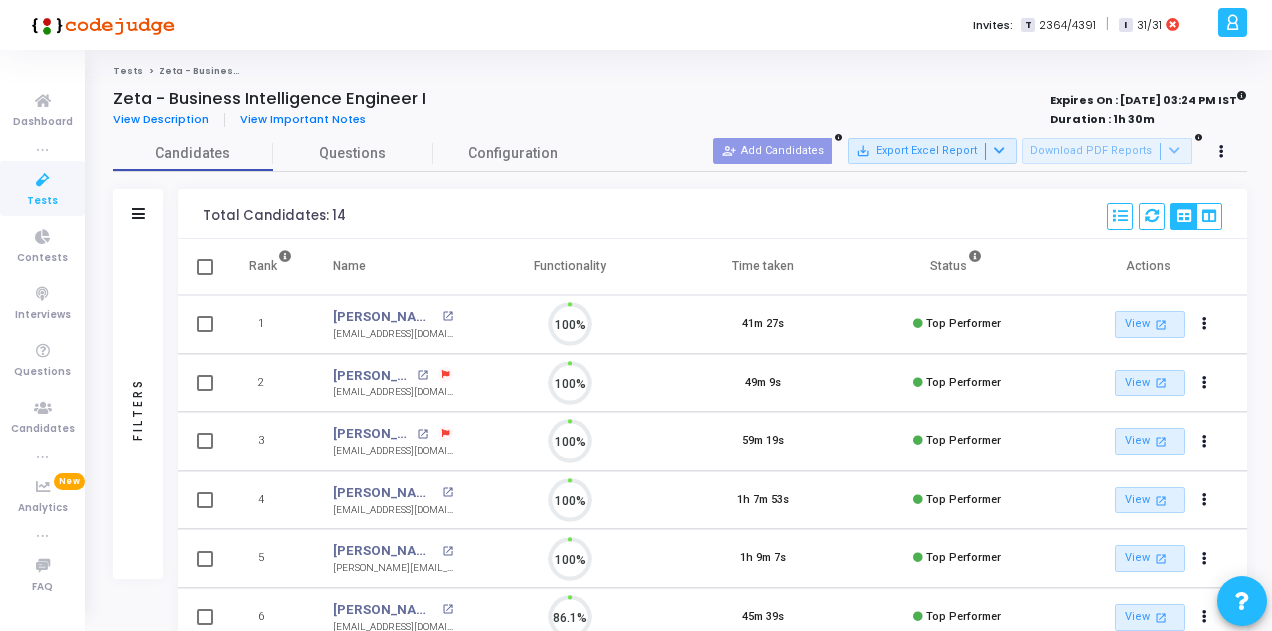 scroll, scrollTop: 9, scrollLeft: 8, axis: both 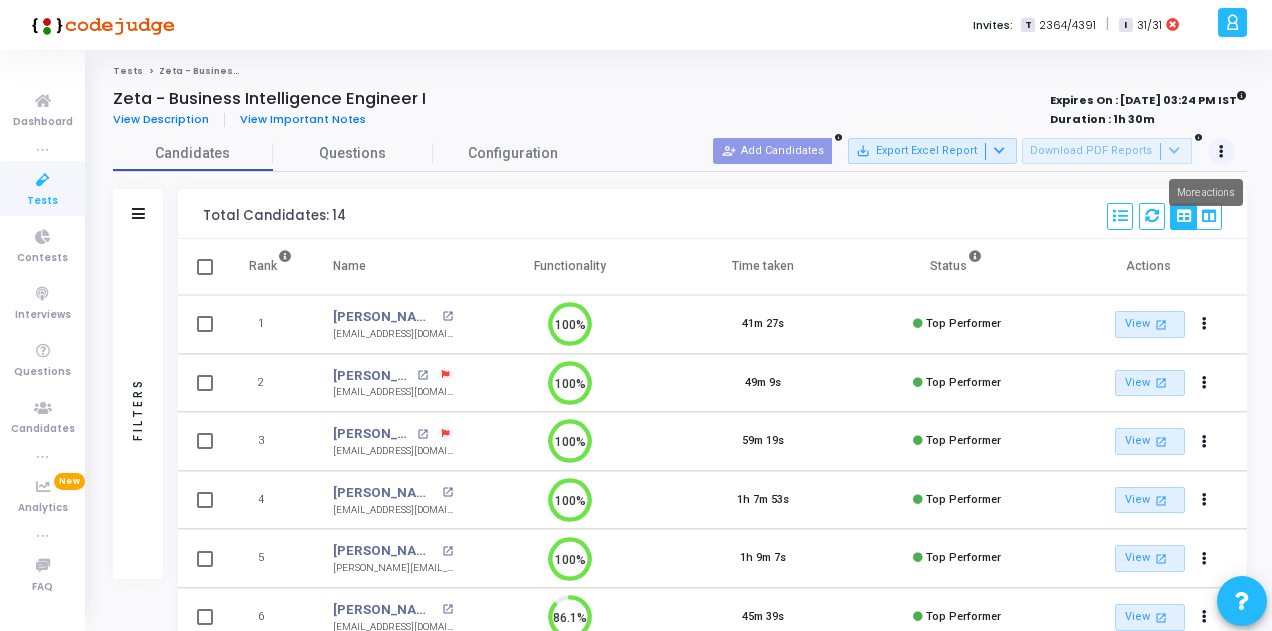 click at bounding box center (1221, 152) 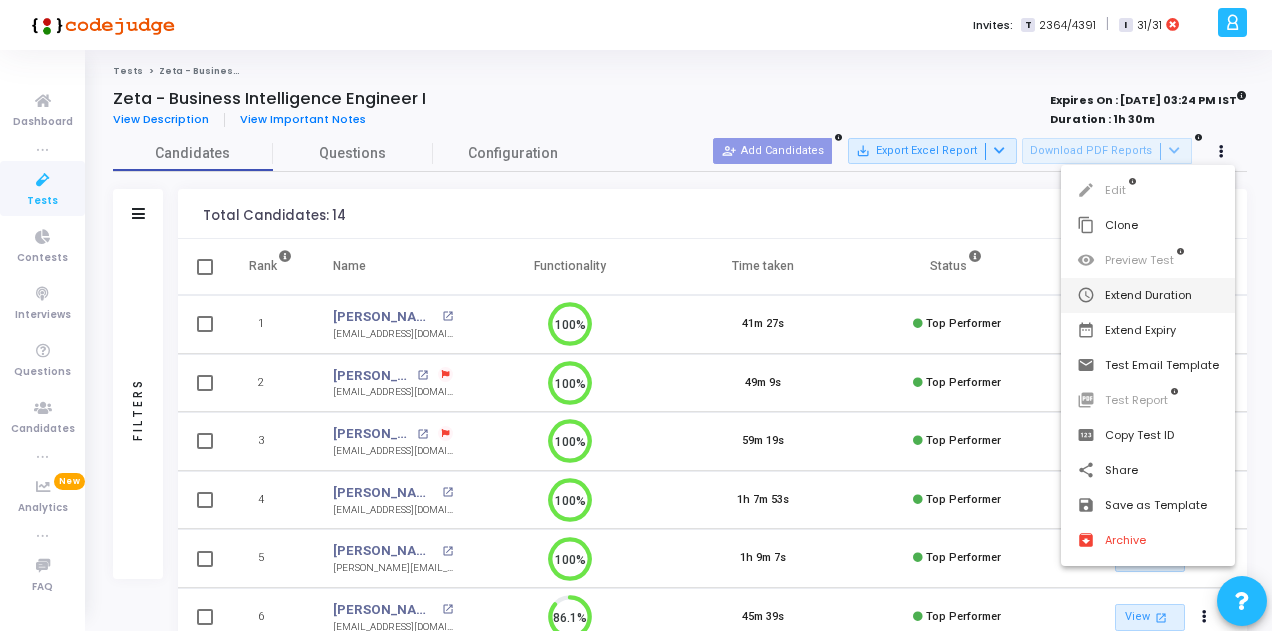 click on "schedule  Extend Duration" at bounding box center (1148, 295) 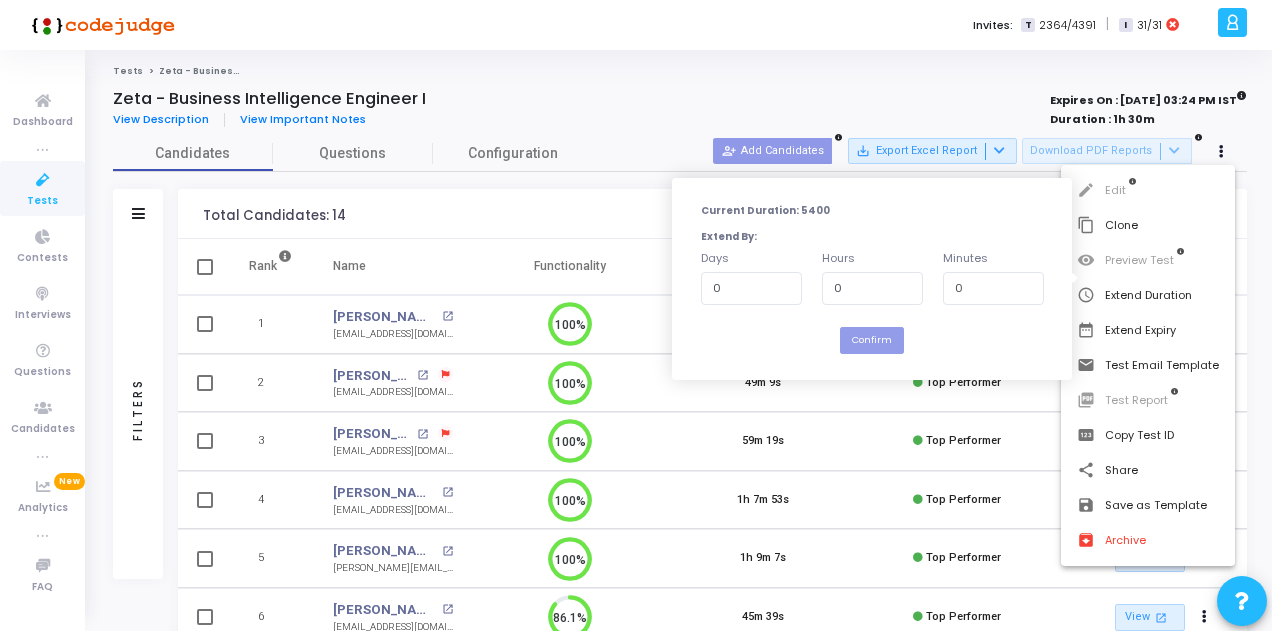 click at bounding box center (636, 315) 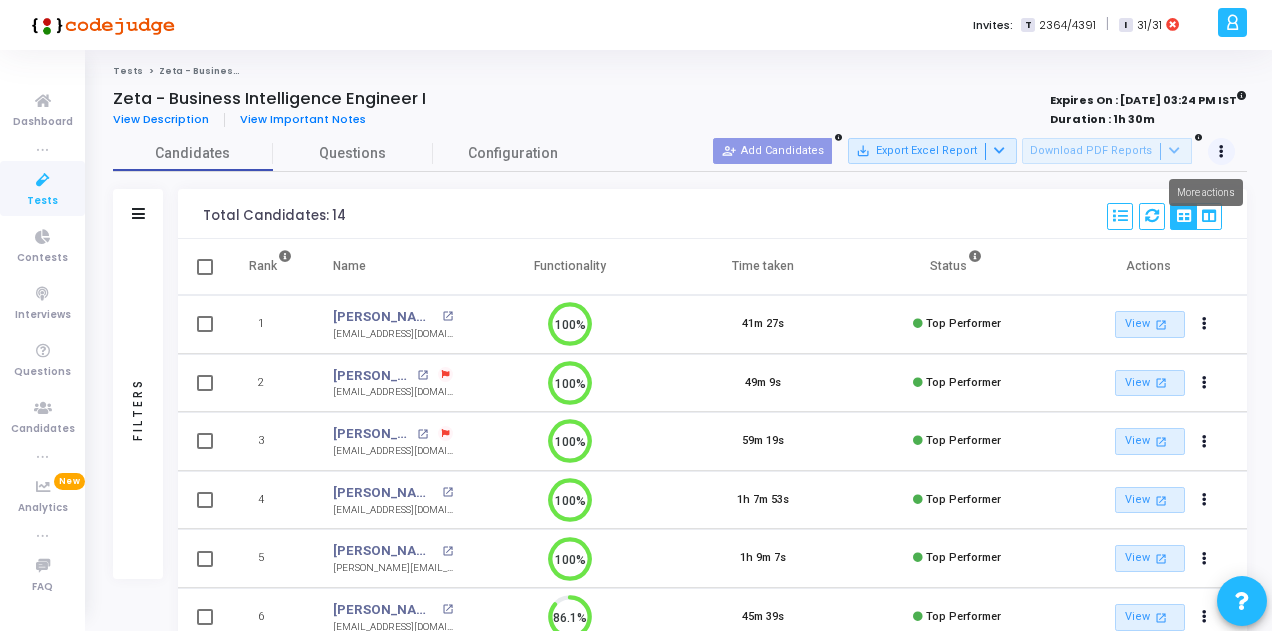 click at bounding box center (1221, 152) 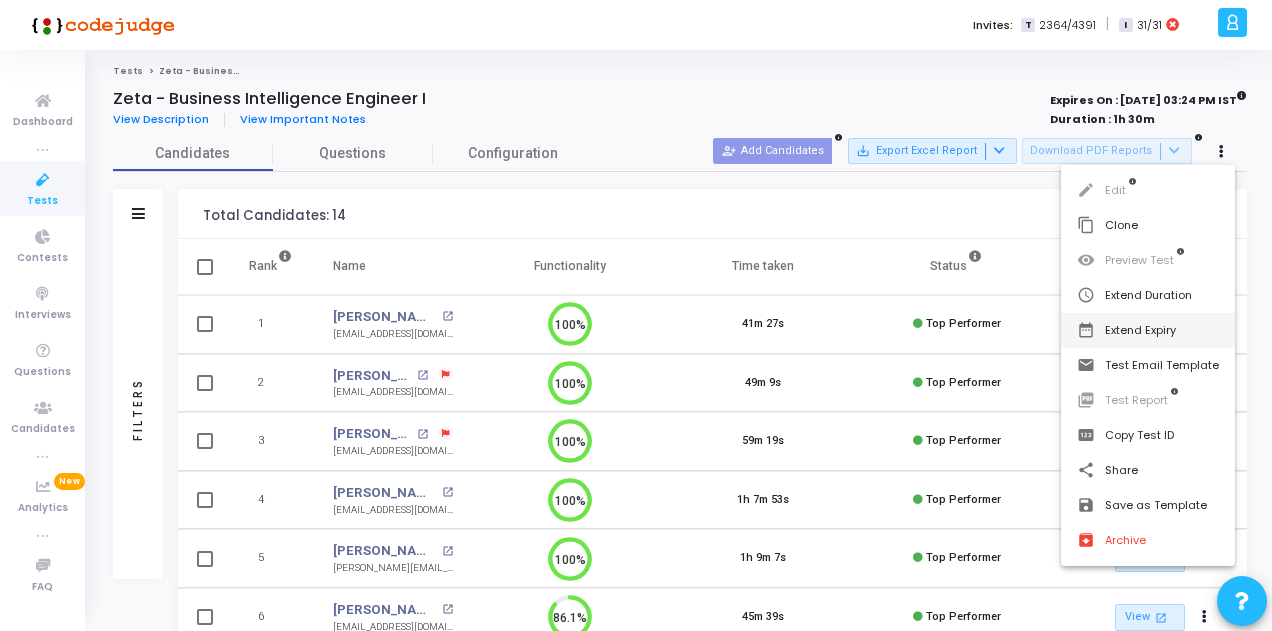 click on "date_range  Extend Expiry" at bounding box center (1148, 330) 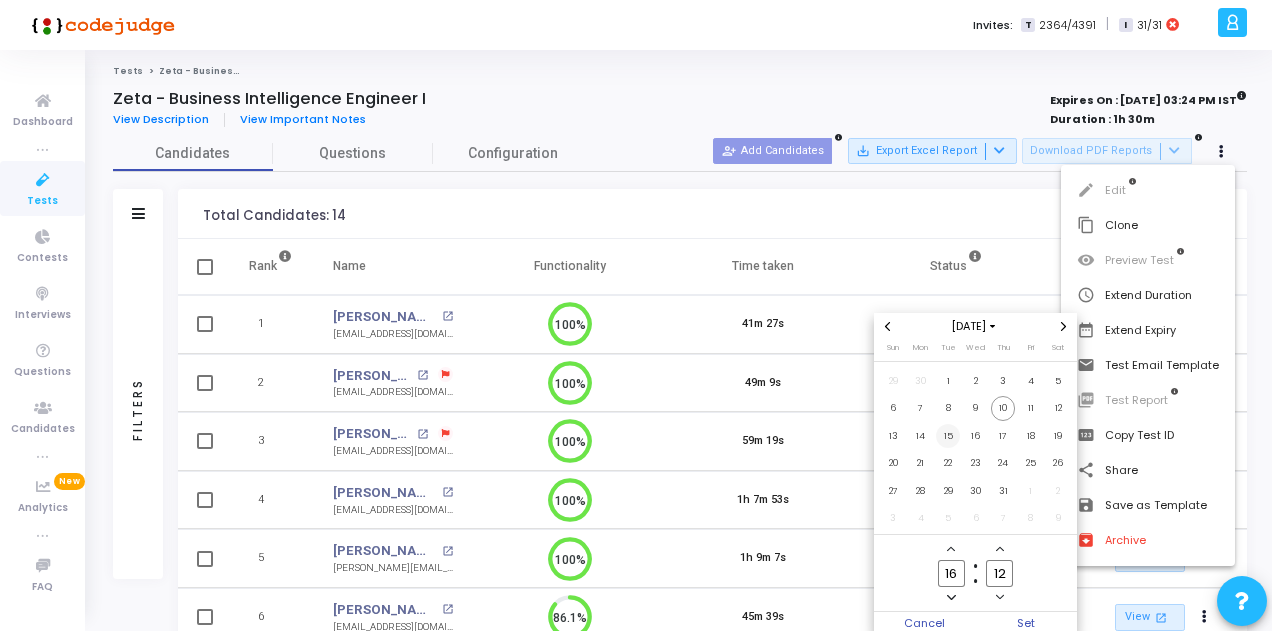 click on "15" at bounding box center [948, 436] 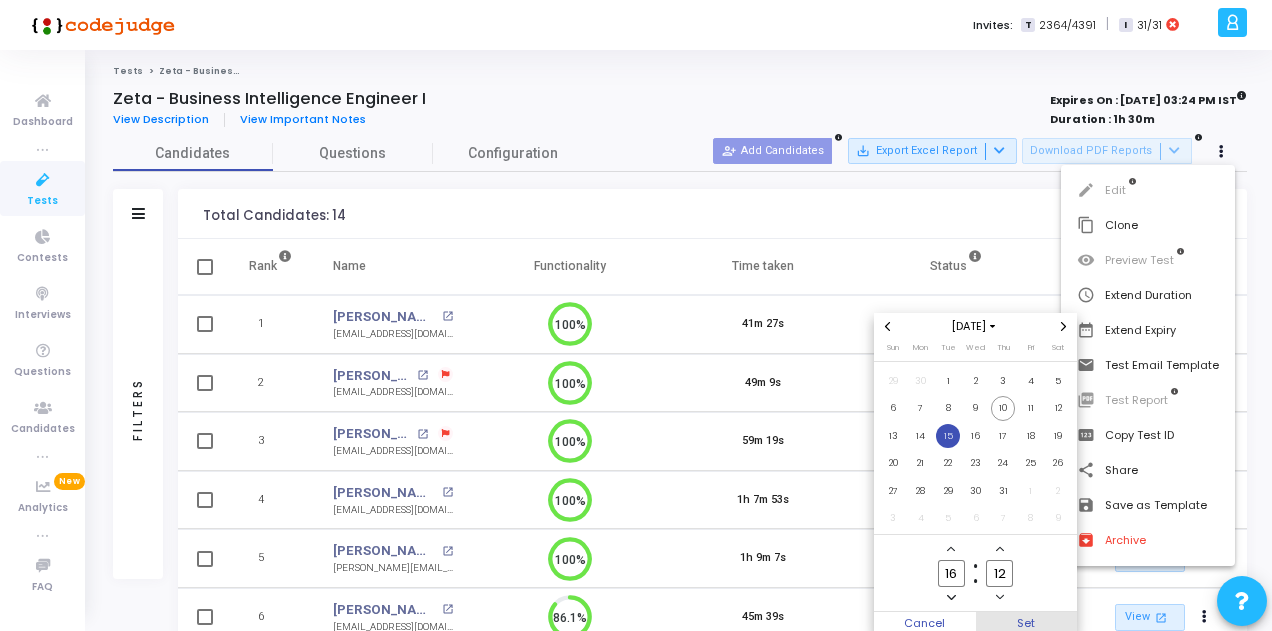 click on "Set" at bounding box center [1027, 623] 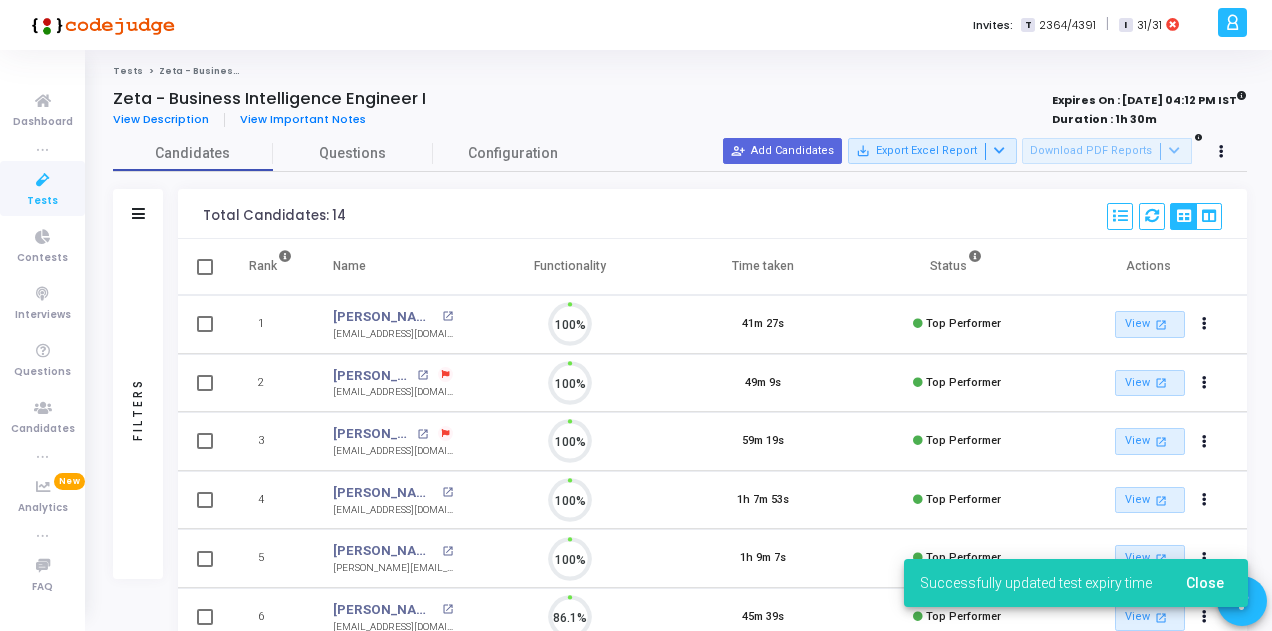 scroll, scrollTop: 9, scrollLeft: 8, axis: both 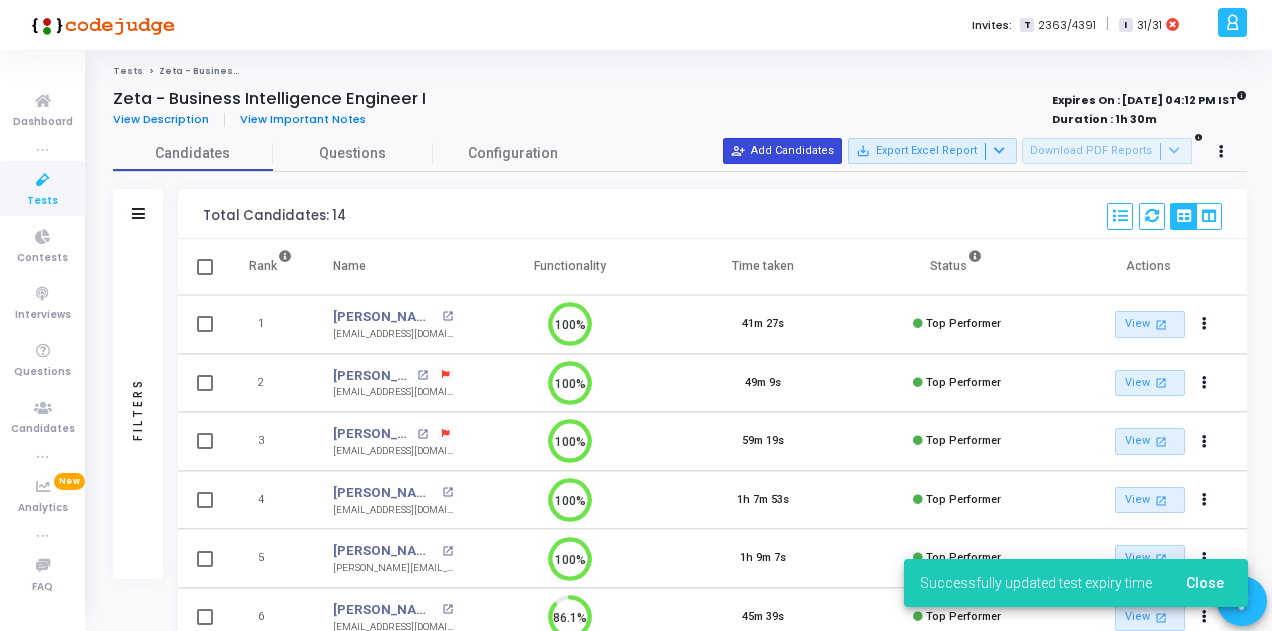click on "person_add_alt  Add Candidates" at bounding box center [782, 151] 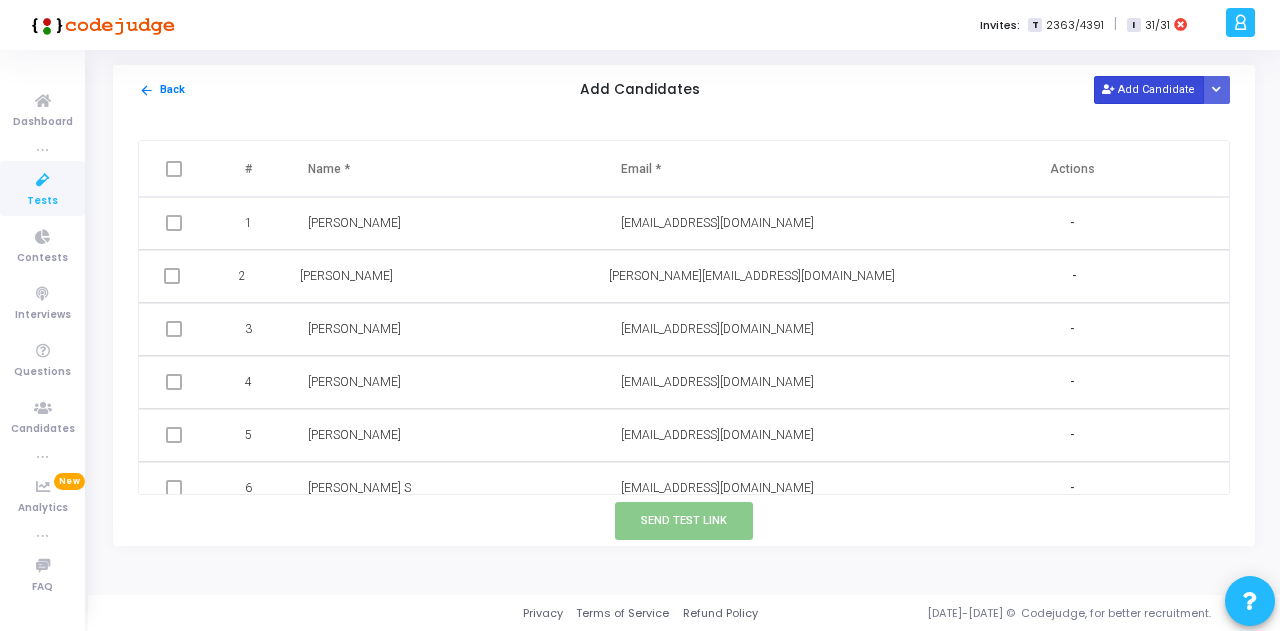 click on "Add Candidate" at bounding box center [1149, 89] 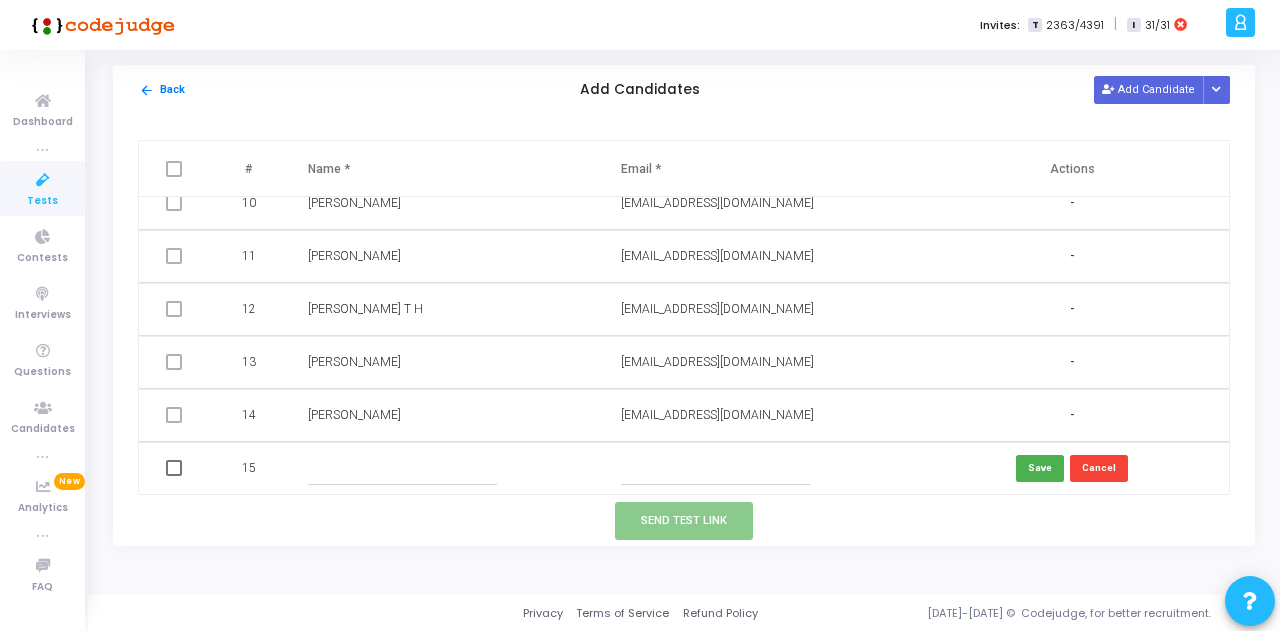 click at bounding box center (715, 468) 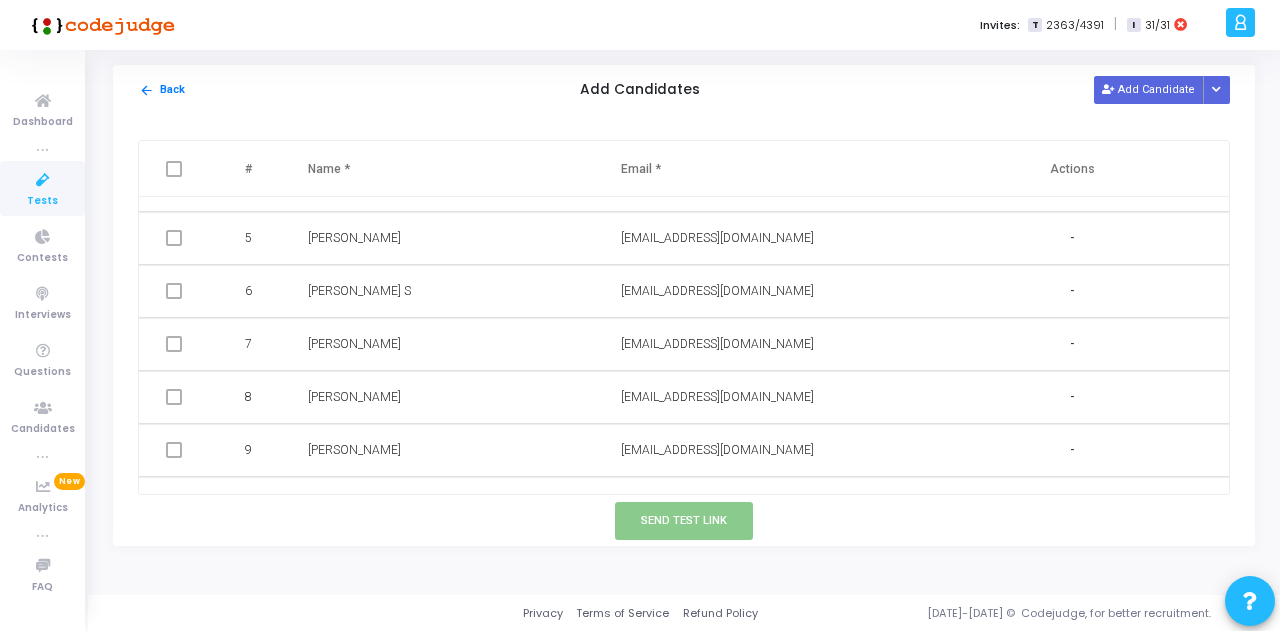 scroll, scrollTop: 62, scrollLeft: 0, axis: vertical 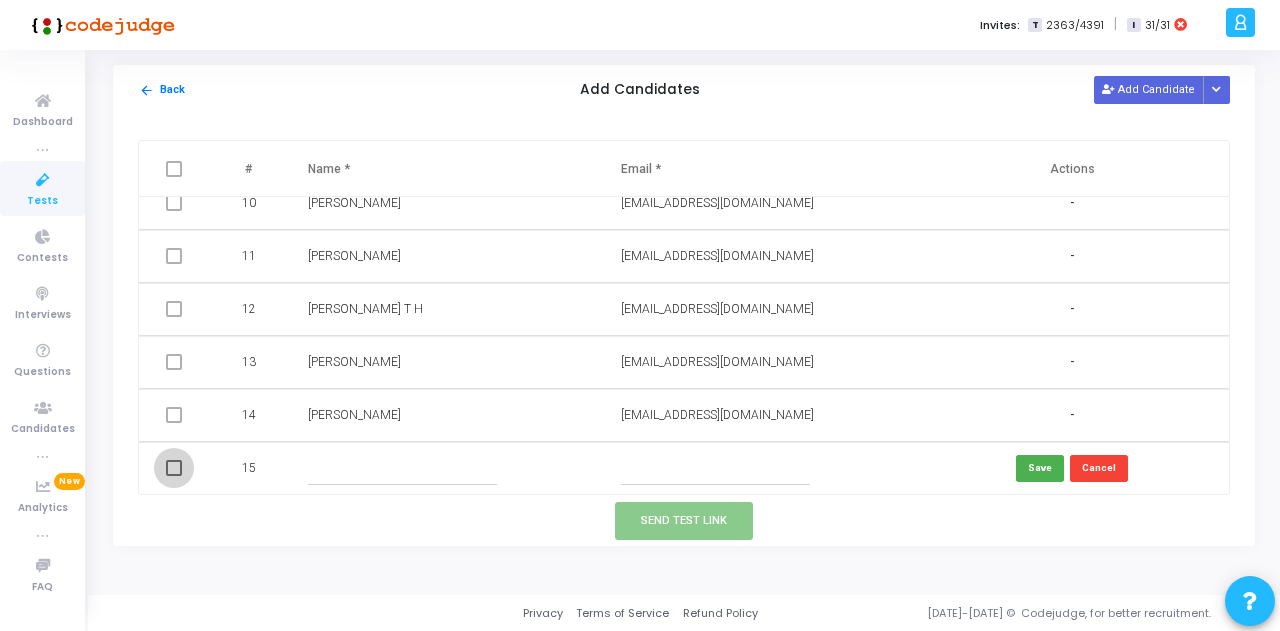 click at bounding box center [174, 468] 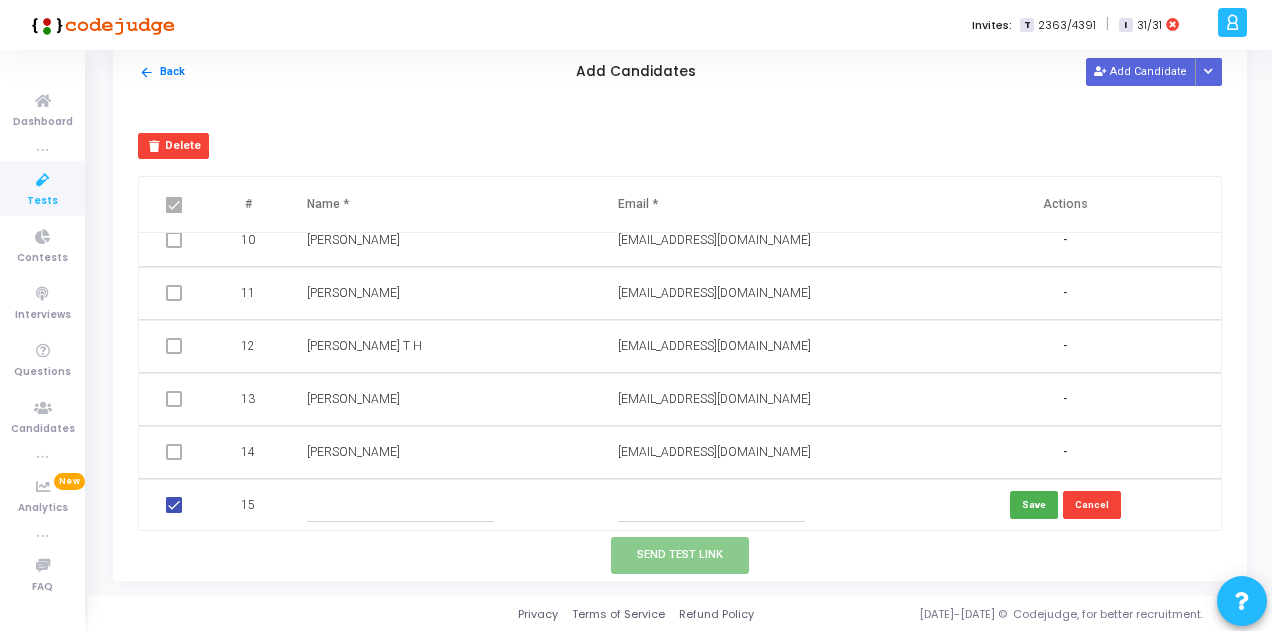 click at bounding box center (400, 505) 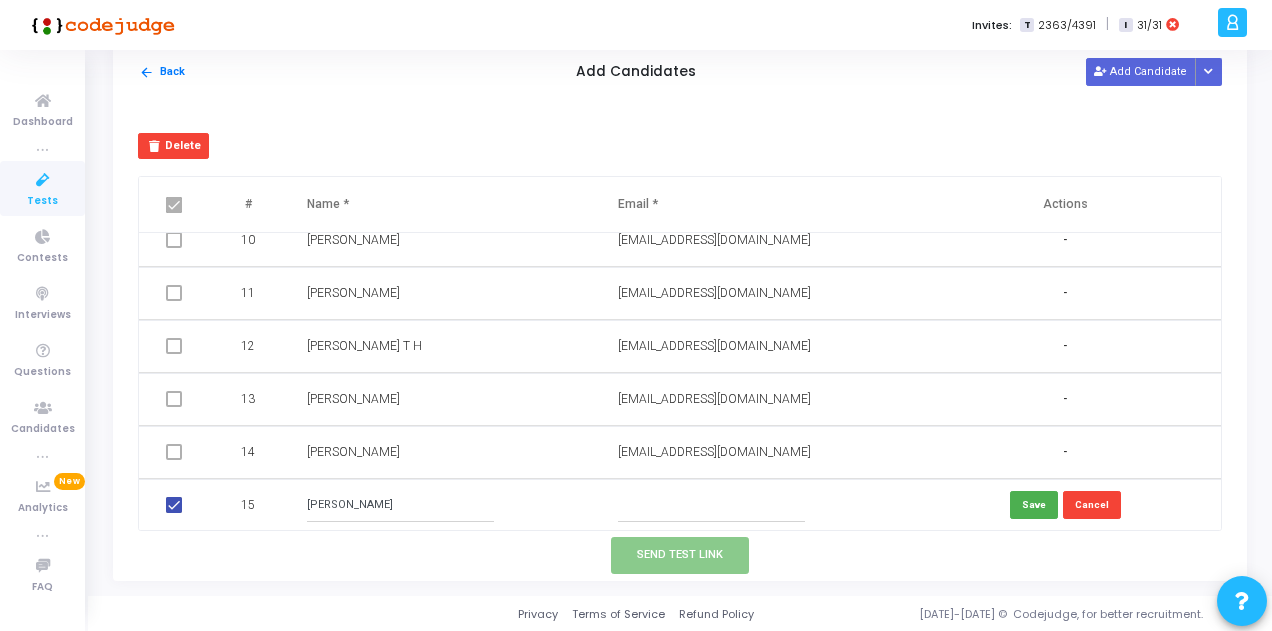 type on "[PERSON_NAME]" 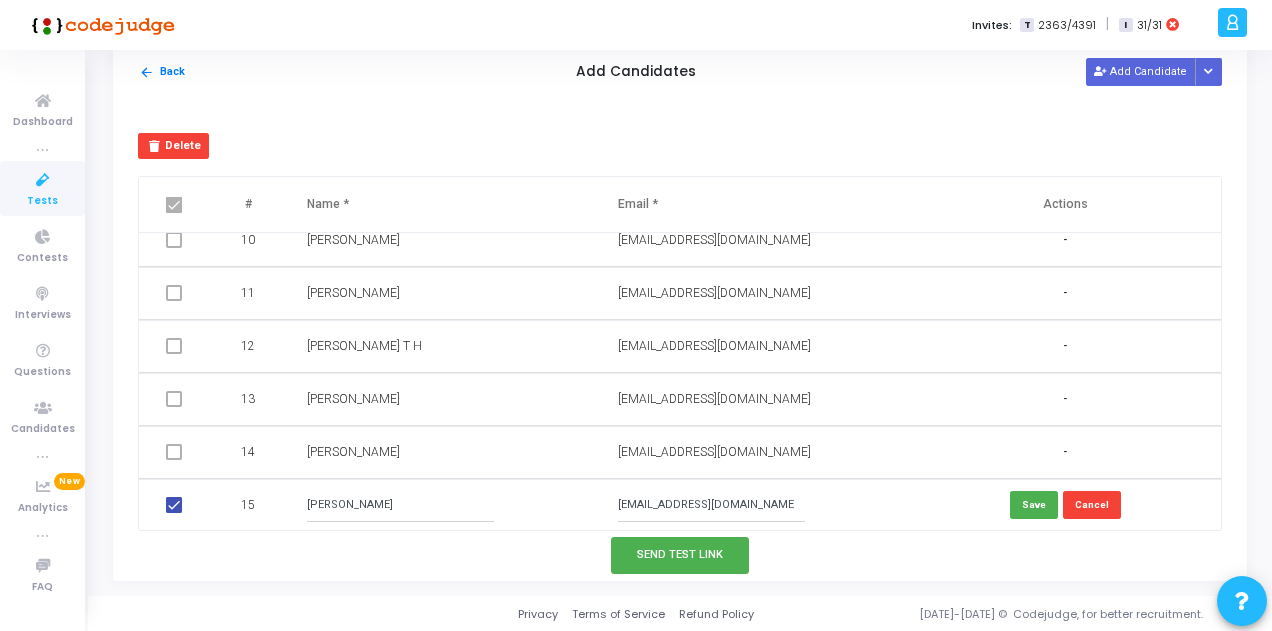 type on "[EMAIL_ADDRESS][DOMAIN_NAME]" 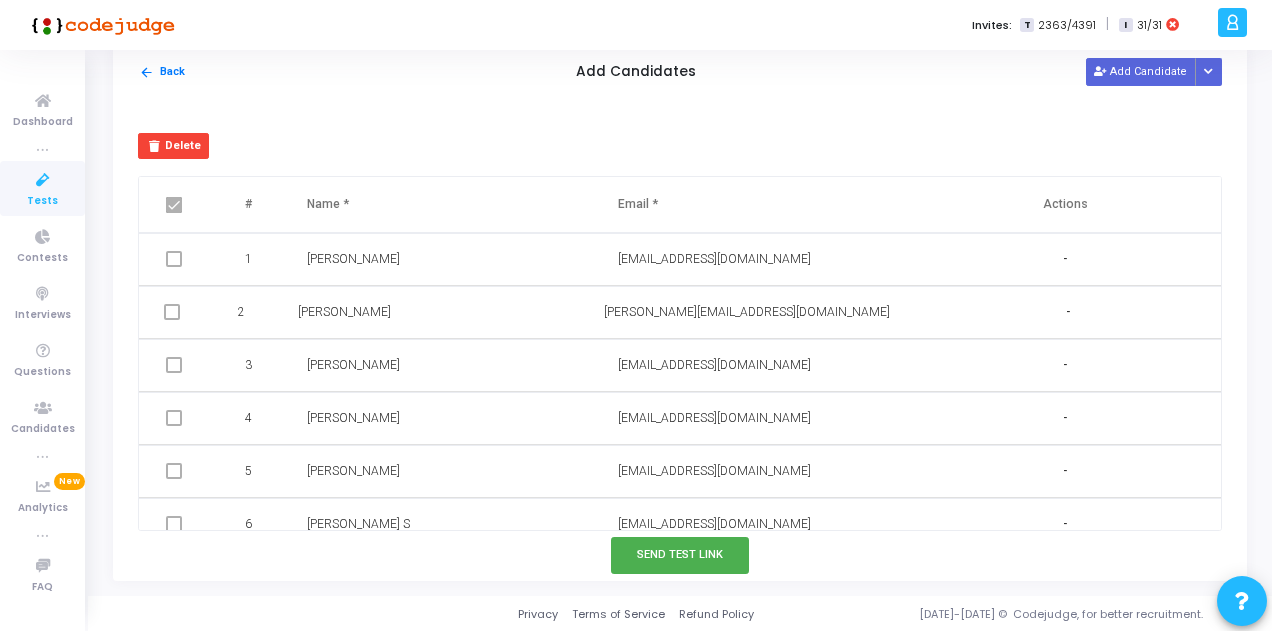 click at bounding box center (174, 205) 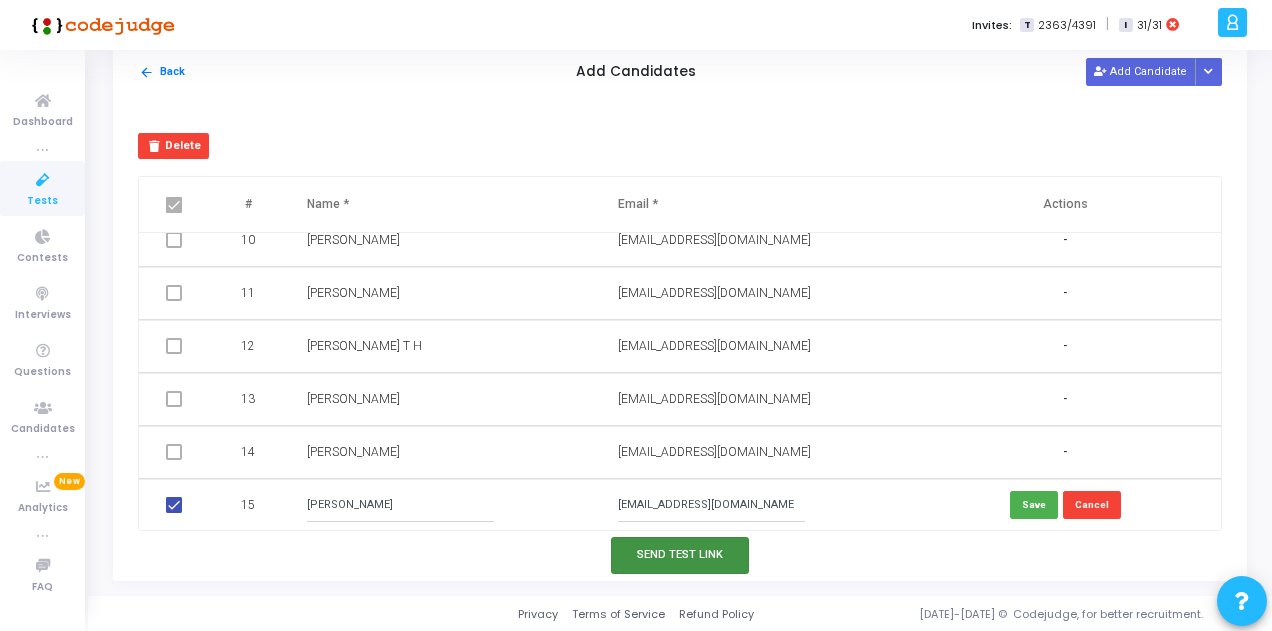 click on "Send Test Link" at bounding box center (680, 555) 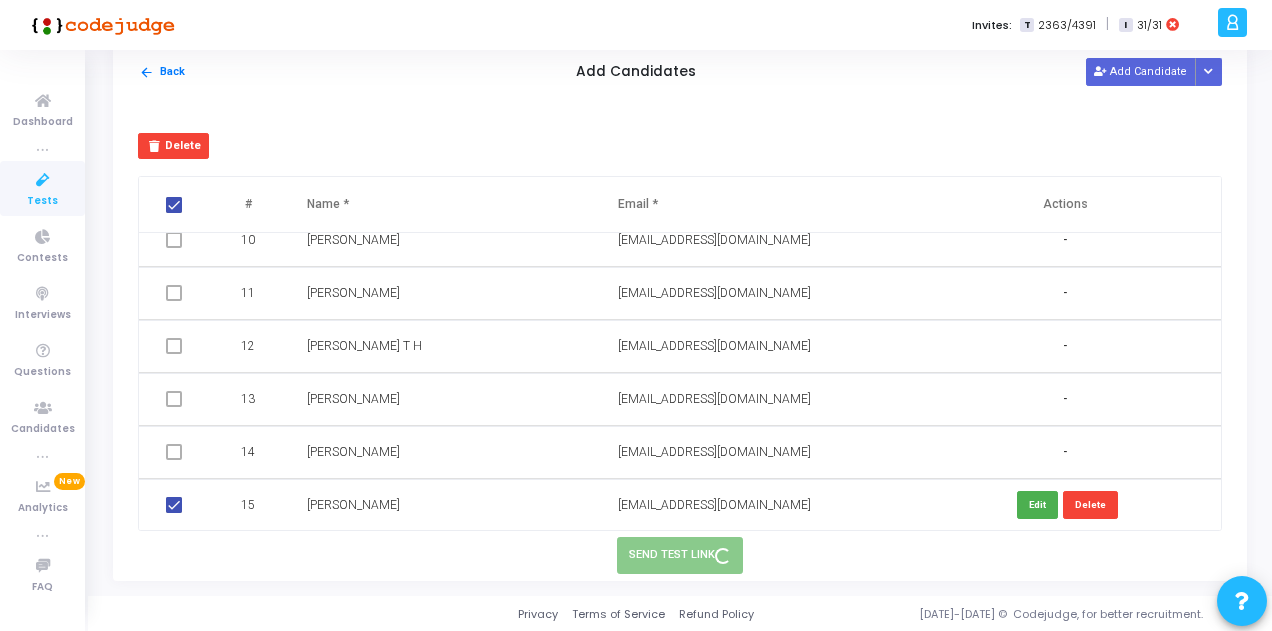 scroll, scrollTop: 0, scrollLeft: 0, axis: both 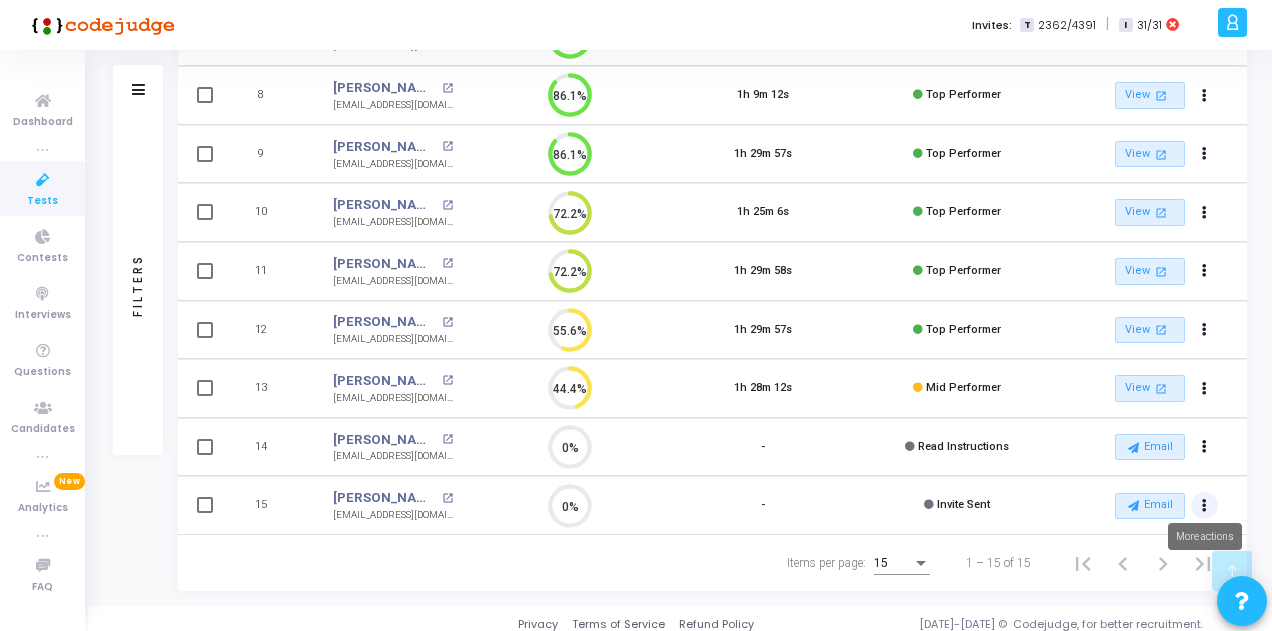 click at bounding box center [1204, -315] 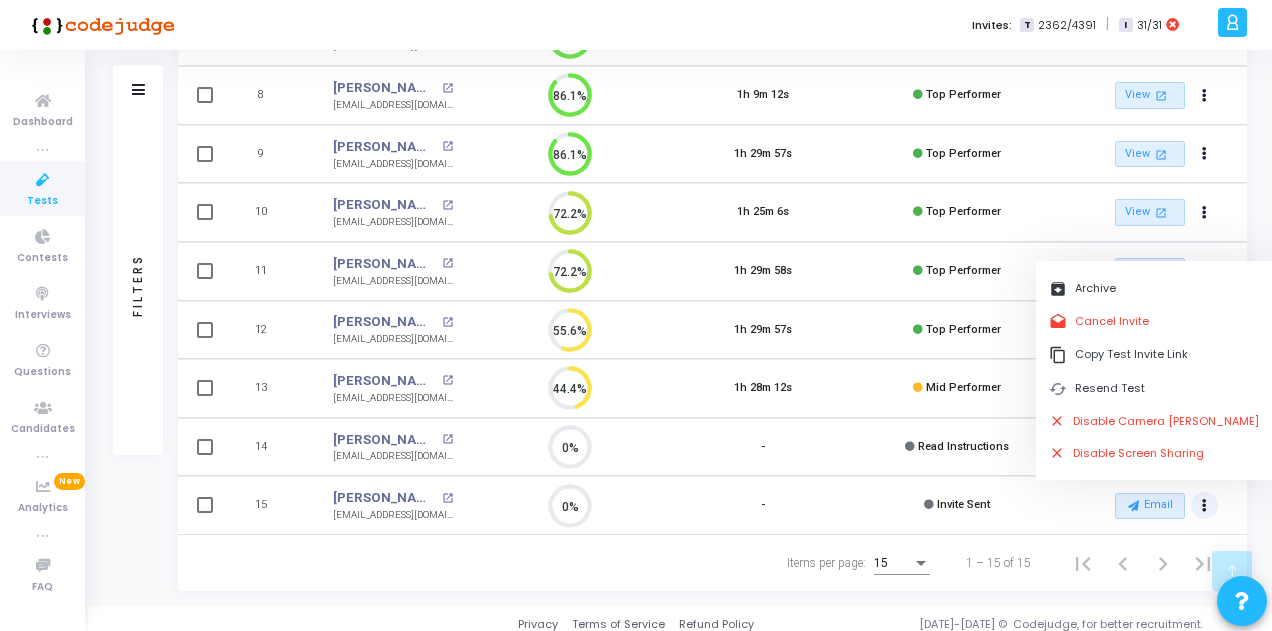 click on "Items per page:  15  1 – 15 of 15" at bounding box center [713, 563] 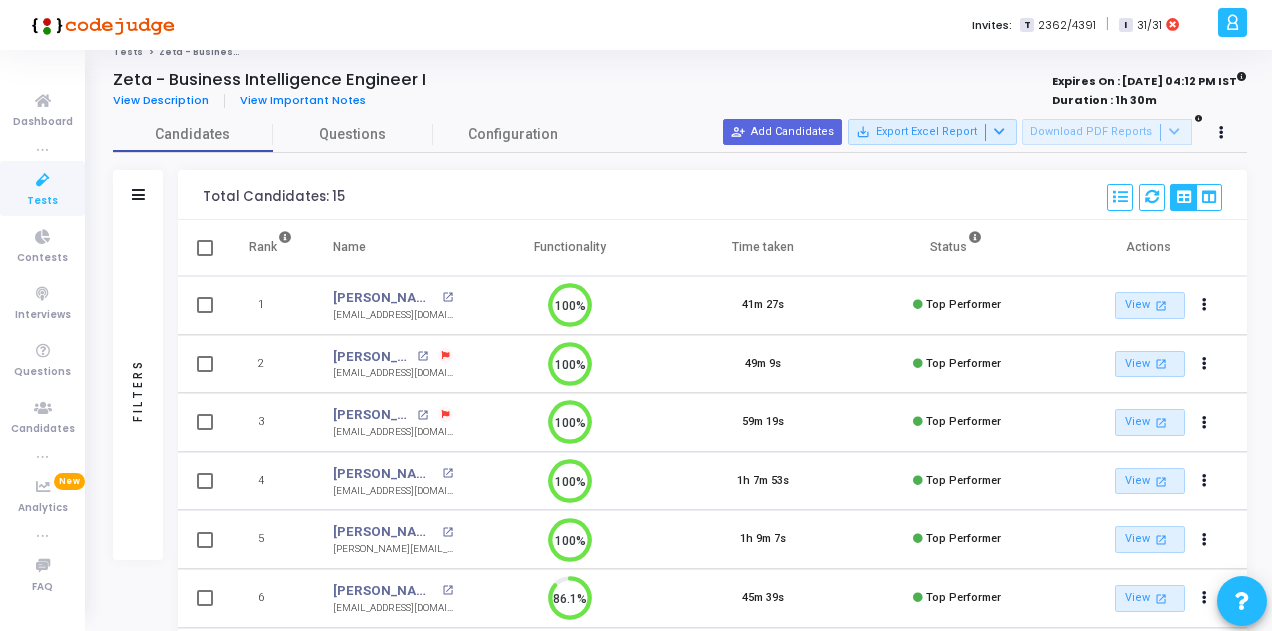 scroll, scrollTop: 0, scrollLeft: 0, axis: both 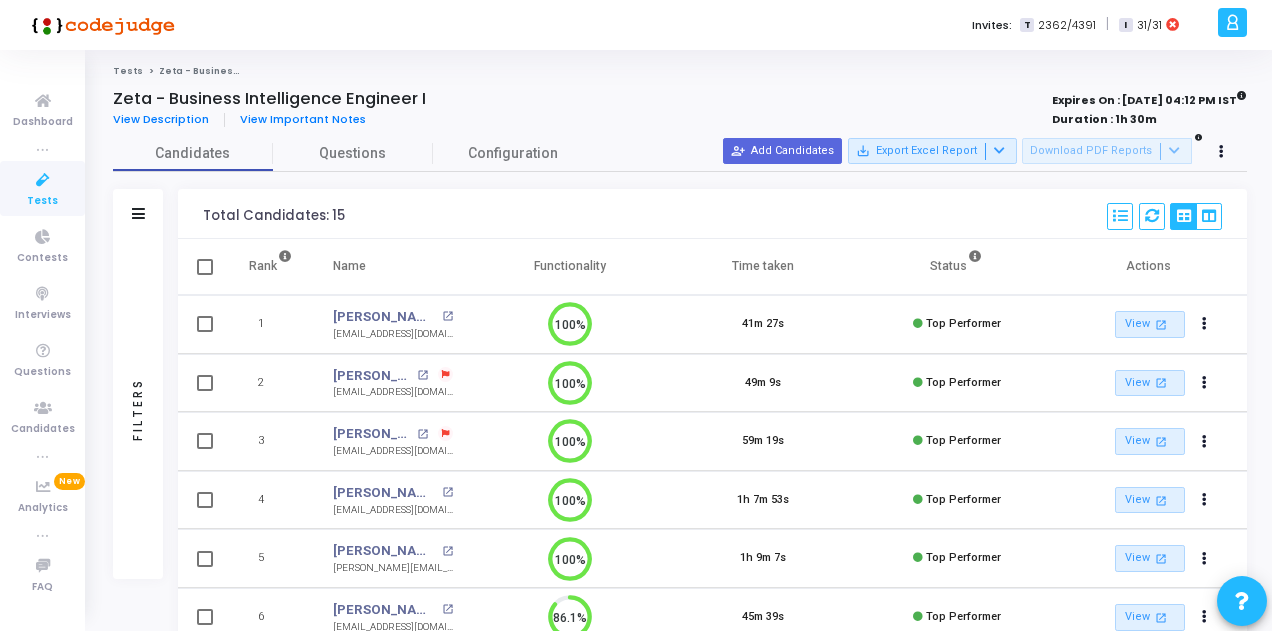 click 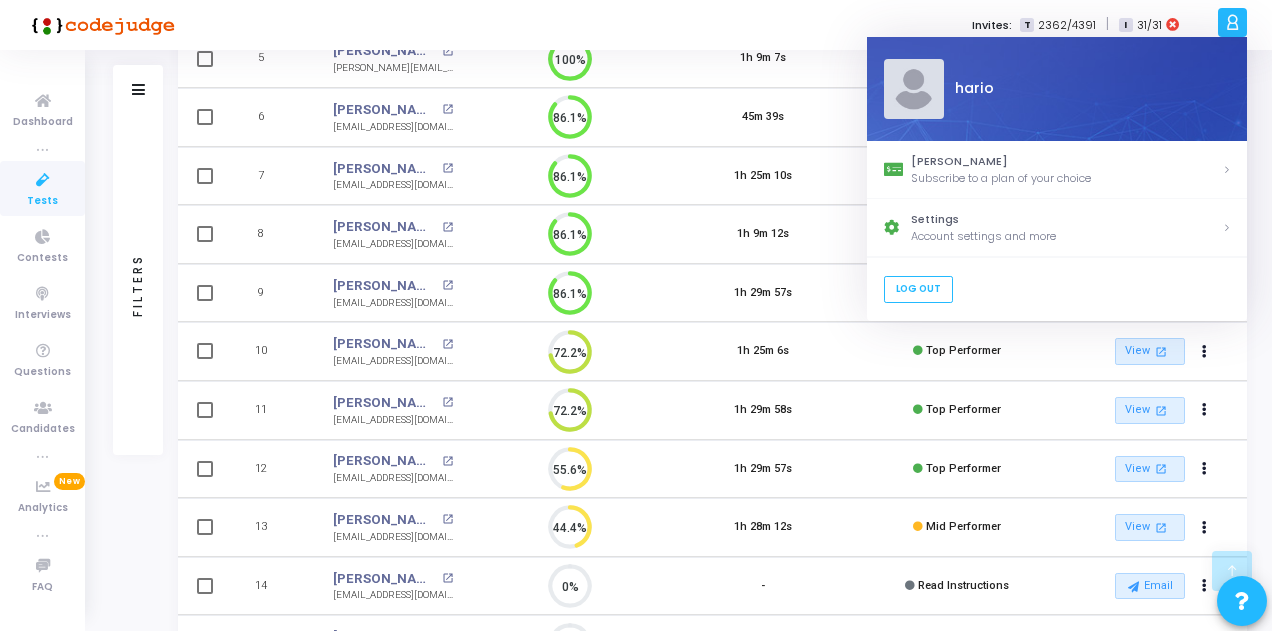 scroll, scrollTop: 639, scrollLeft: 0, axis: vertical 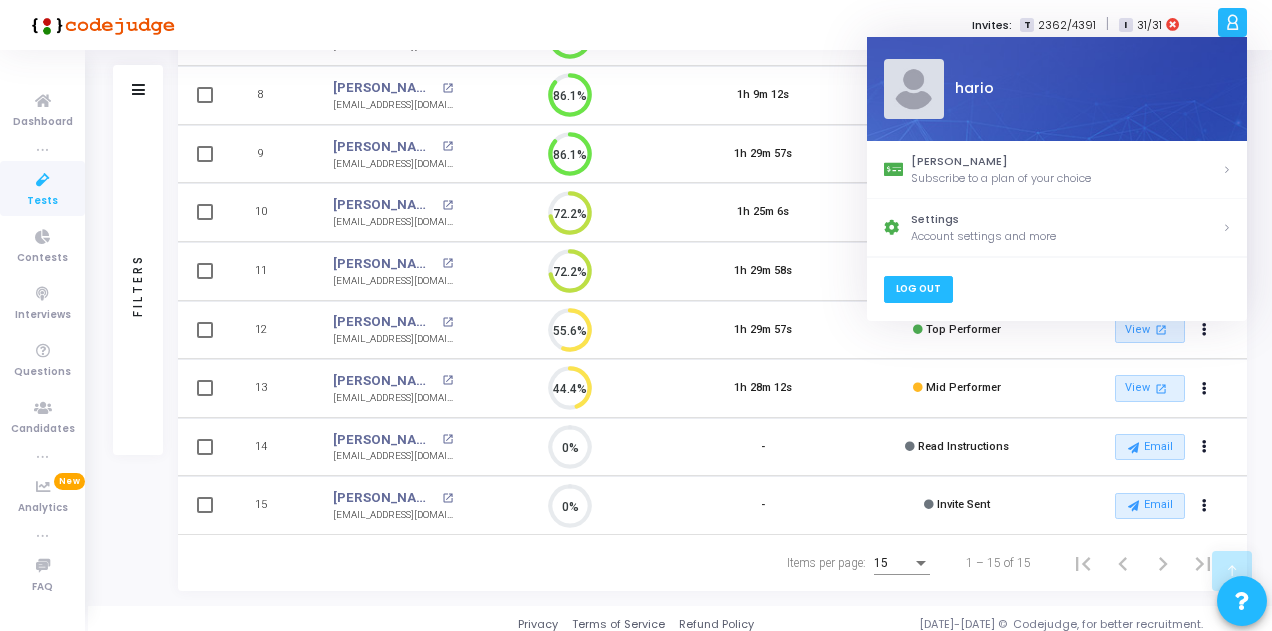 click on "Log Out" 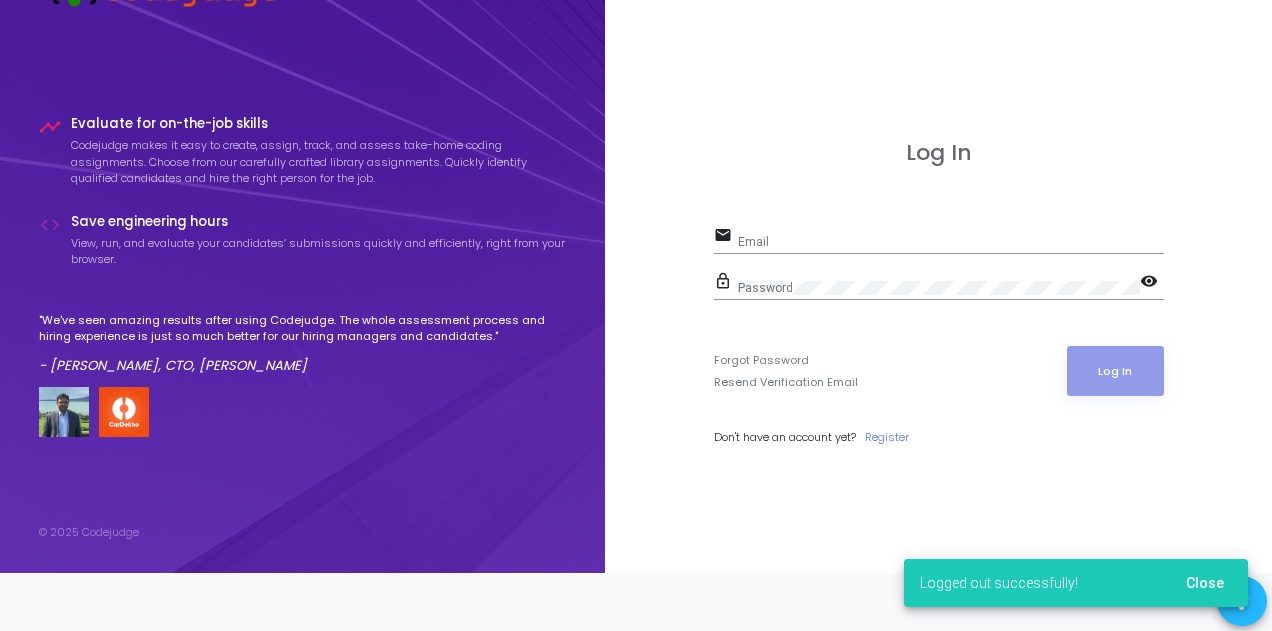 scroll, scrollTop: 0, scrollLeft: 0, axis: both 